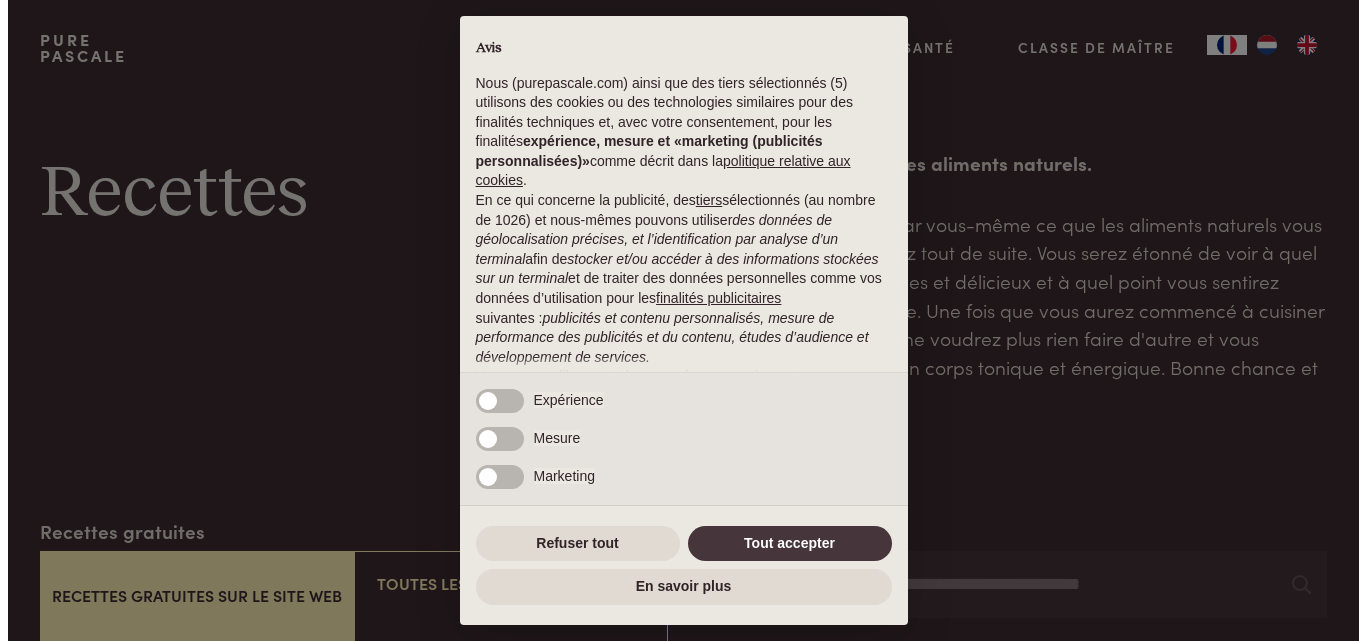 scroll, scrollTop: 0, scrollLeft: 0, axis: both 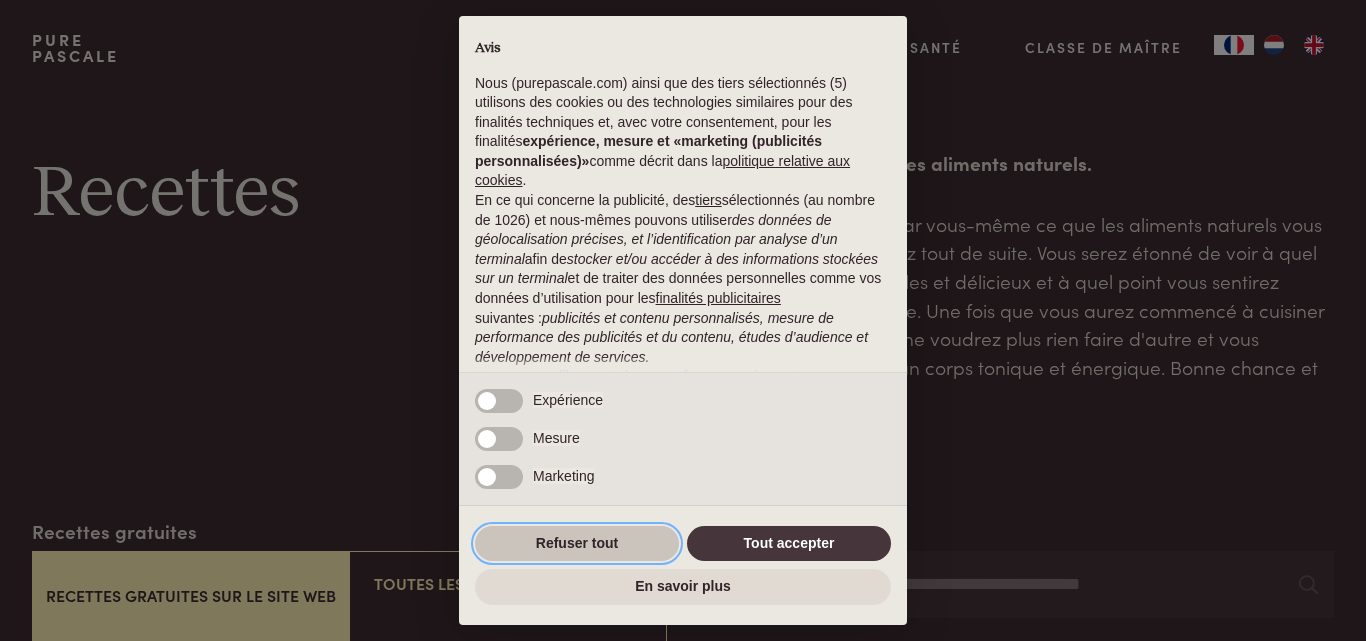 click on "Refuser tout" at bounding box center (577, 544) 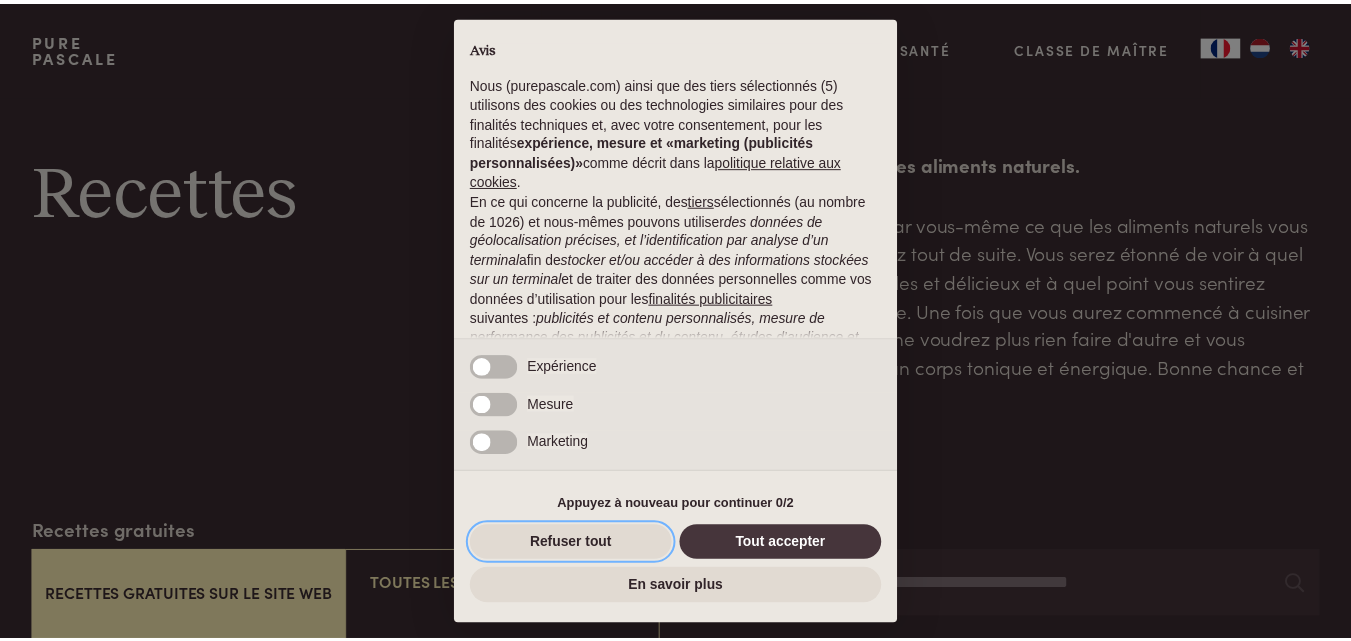 scroll, scrollTop: 183, scrollLeft: 0, axis: vertical 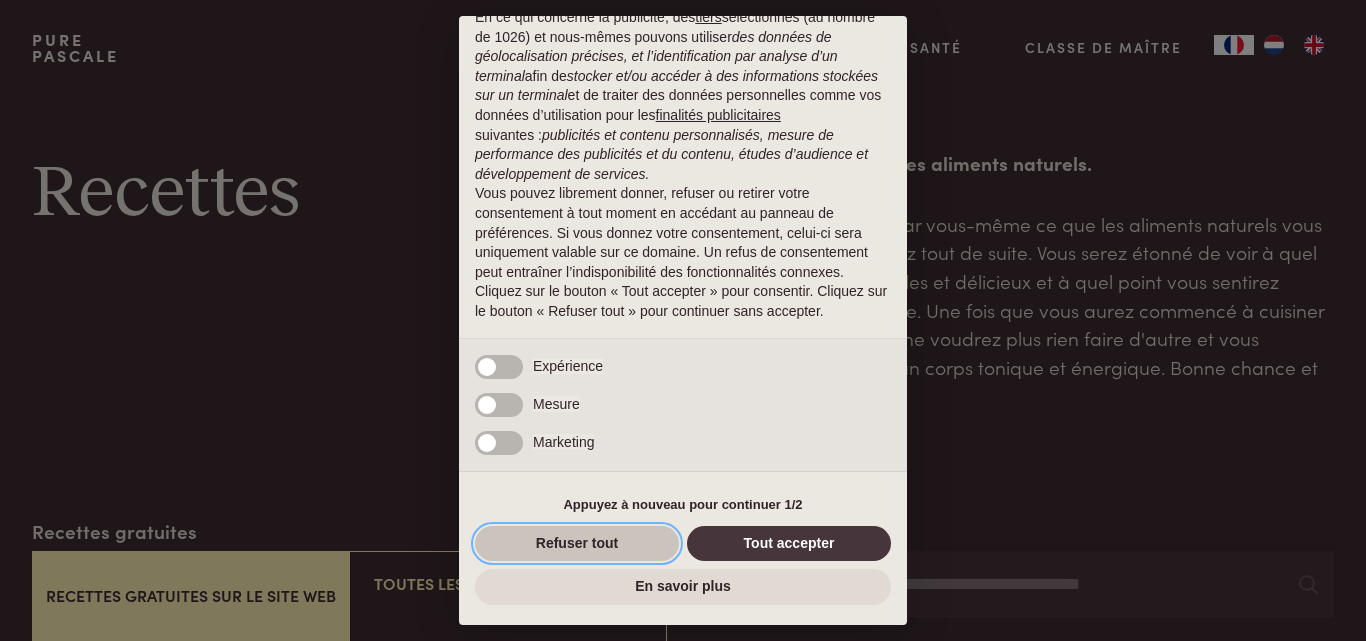 click on "Refuser tout" at bounding box center [577, 544] 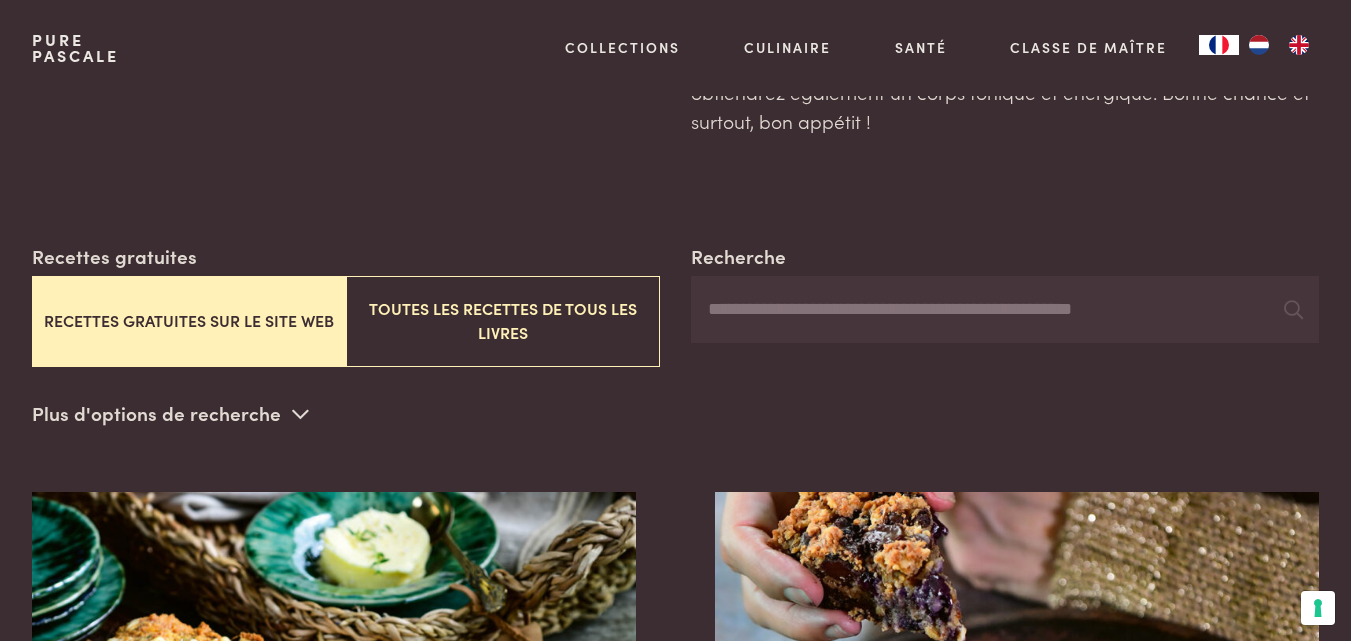 scroll, scrollTop: 0, scrollLeft: 0, axis: both 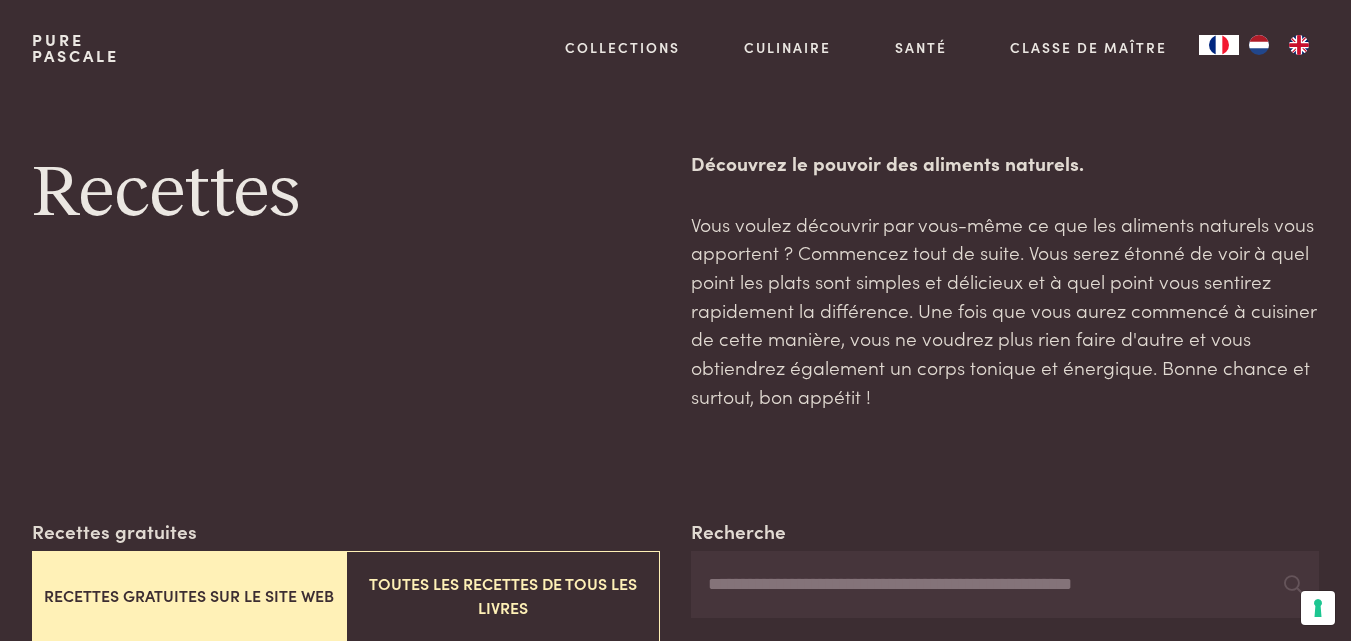 click on "Recettes gratuites sur le site web" at bounding box center [189, 596] 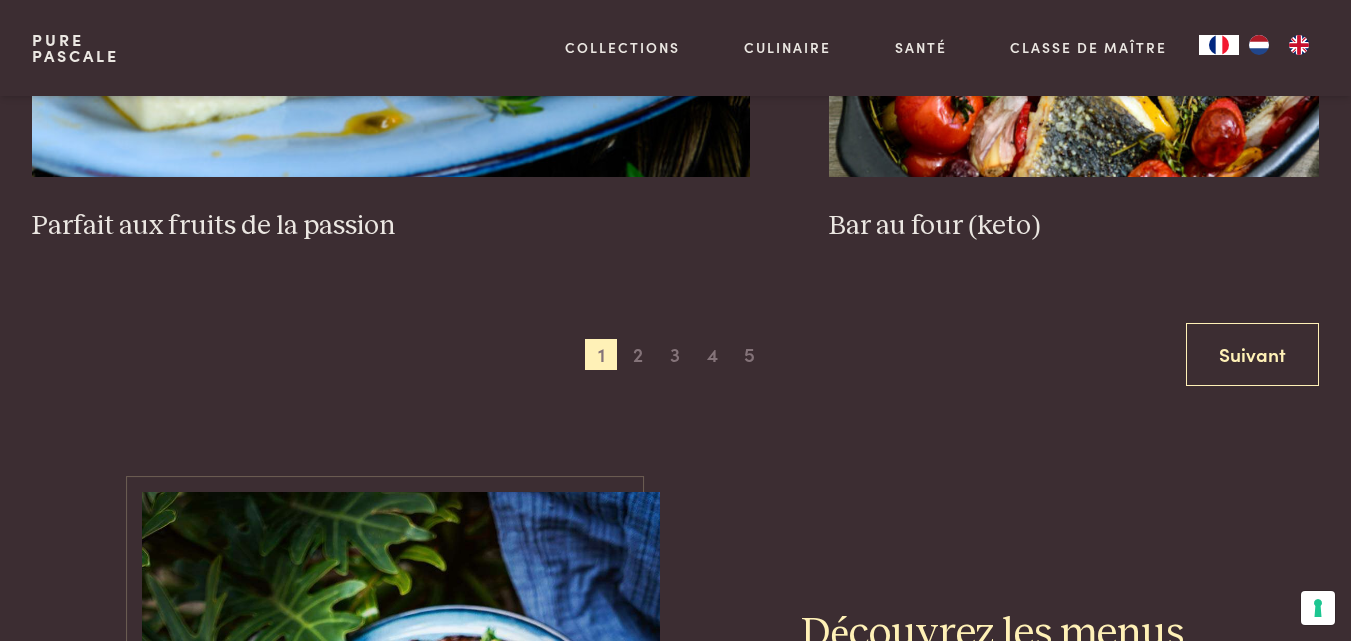 scroll, scrollTop: 3817, scrollLeft: 0, axis: vertical 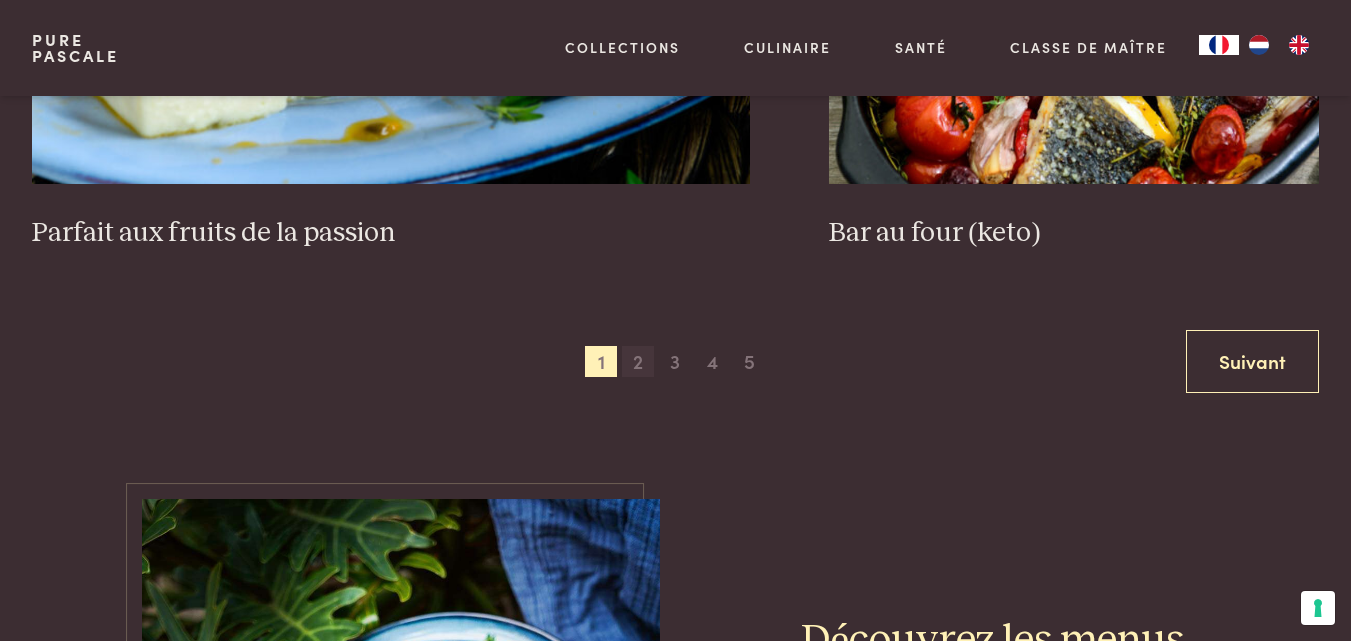 click on "2" at bounding box center [638, 362] 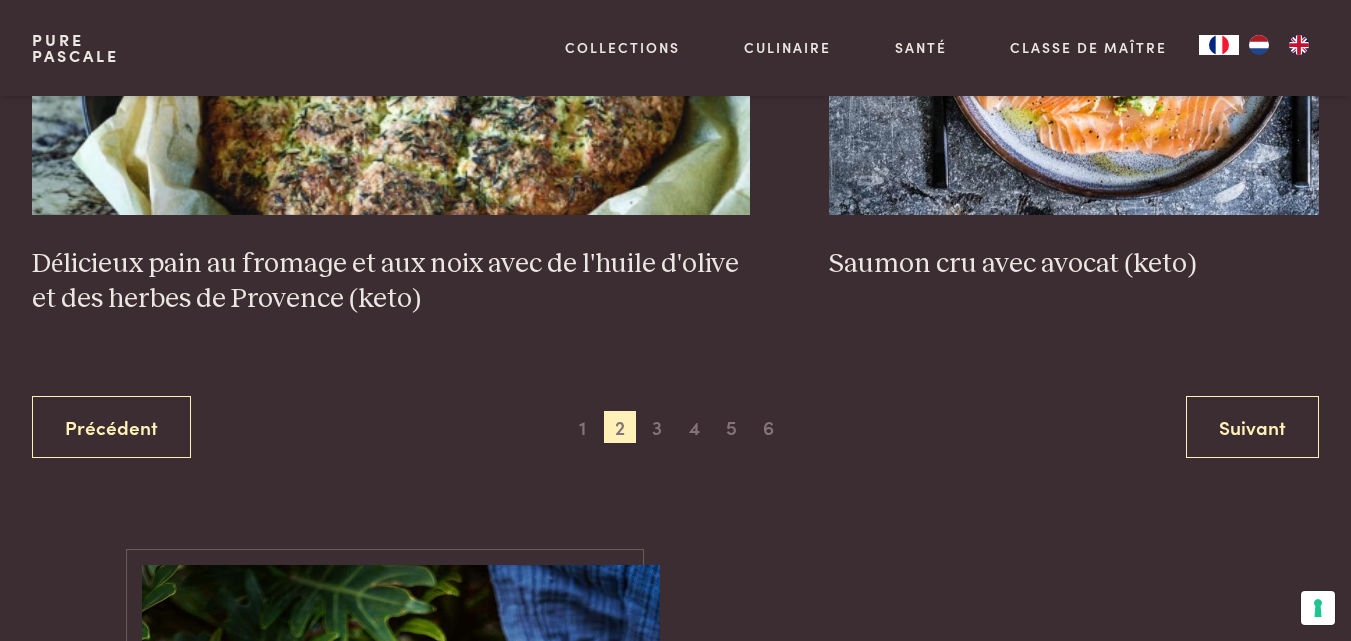 scroll, scrollTop: 3817, scrollLeft: 0, axis: vertical 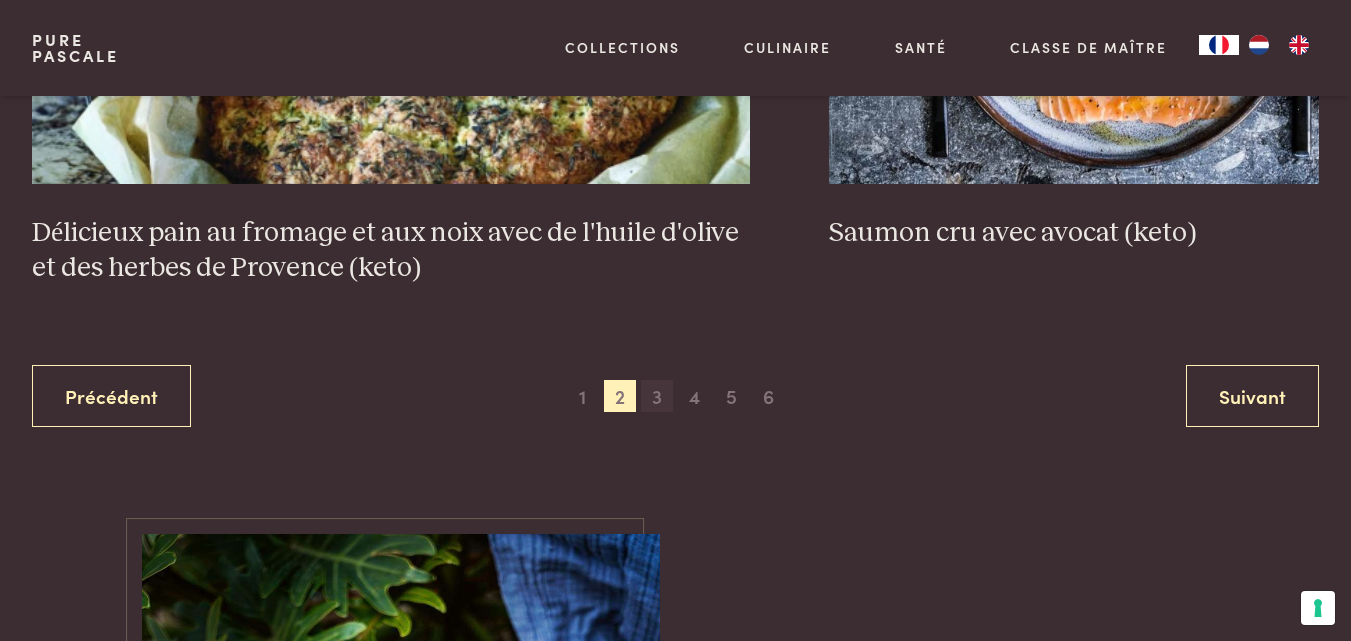 click on "3" at bounding box center [657, 396] 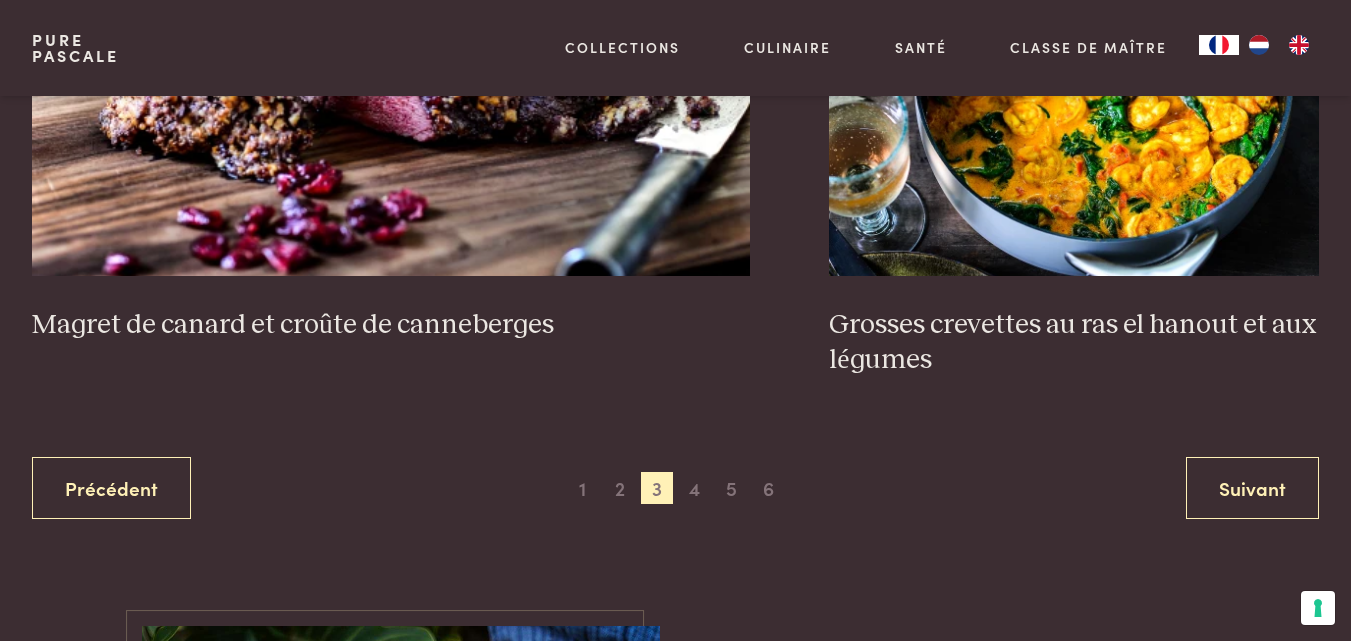scroll, scrollTop: 3817, scrollLeft: 0, axis: vertical 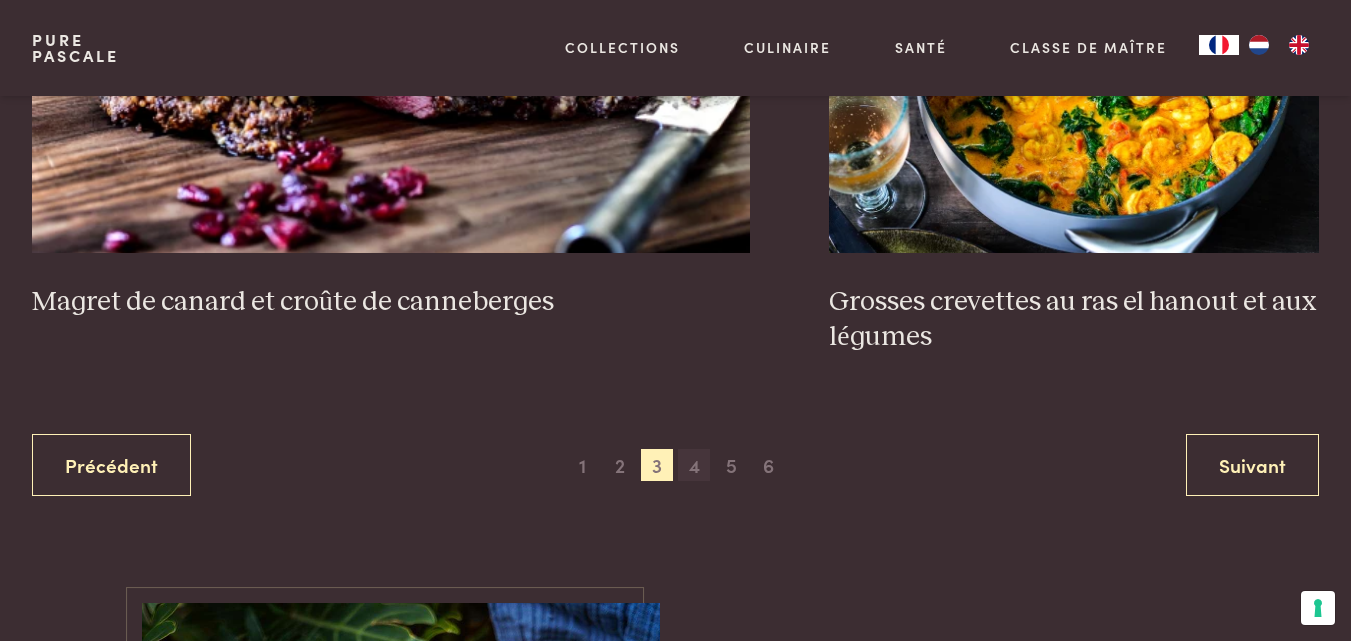 click on "4" at bounding box center (694, 465) 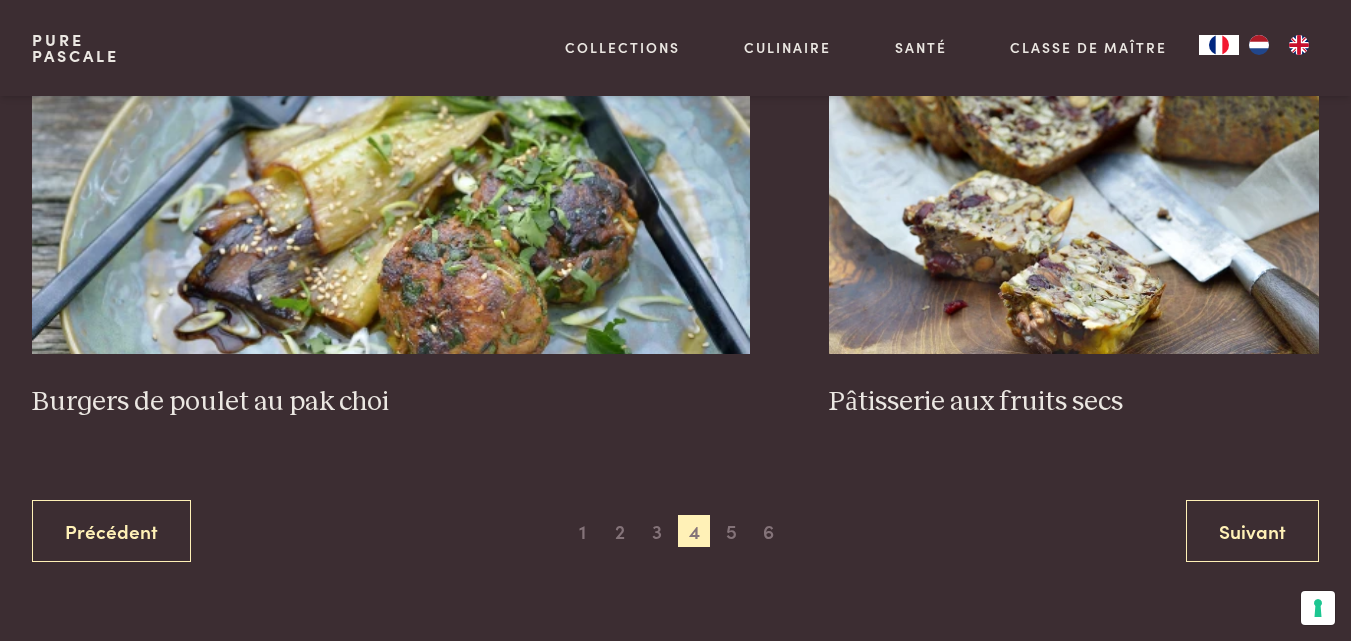 scroll, scrollTop: 3617, scrollLeft: 0, axis: vertical 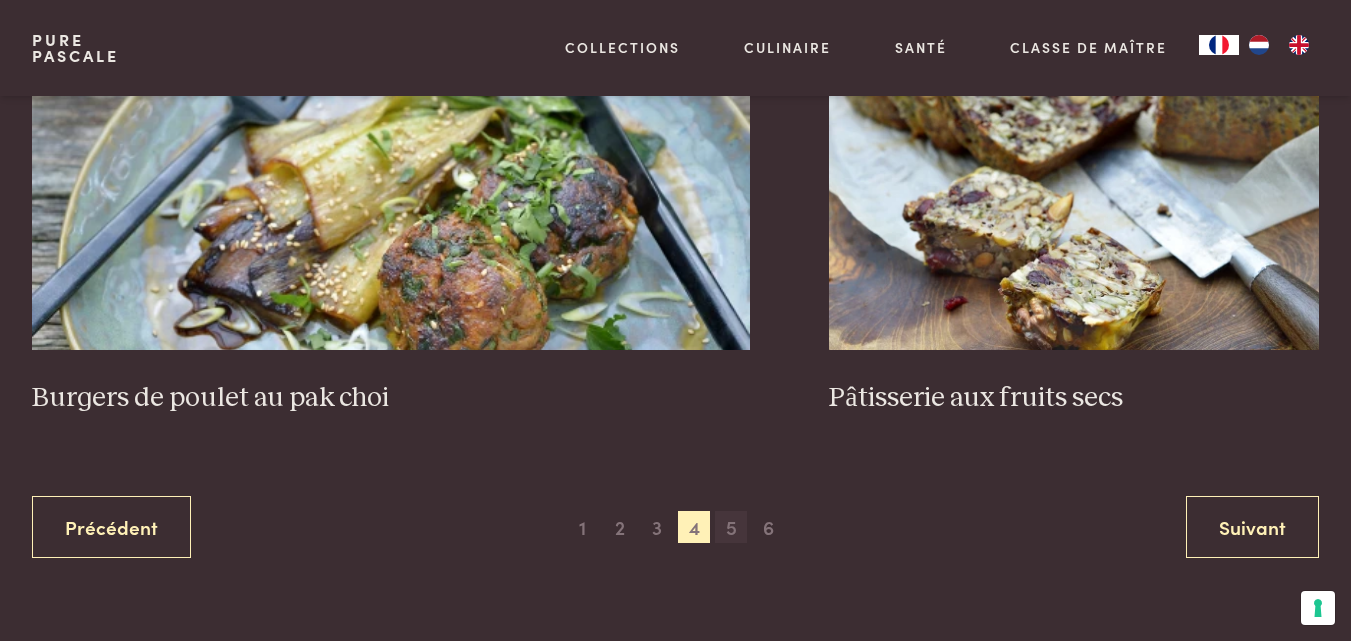 click on "5" at bounding box center [731, 527] 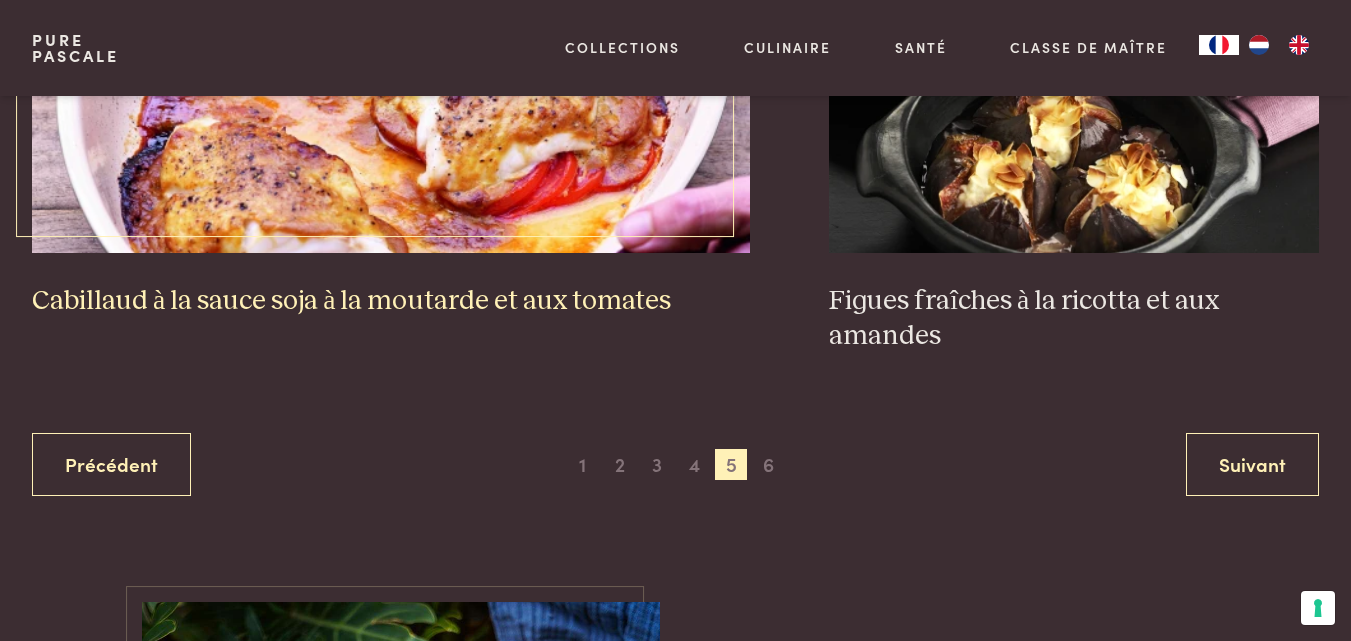 scroll, scrollTop: 3717, scrollLeft: 0, axis: vertical 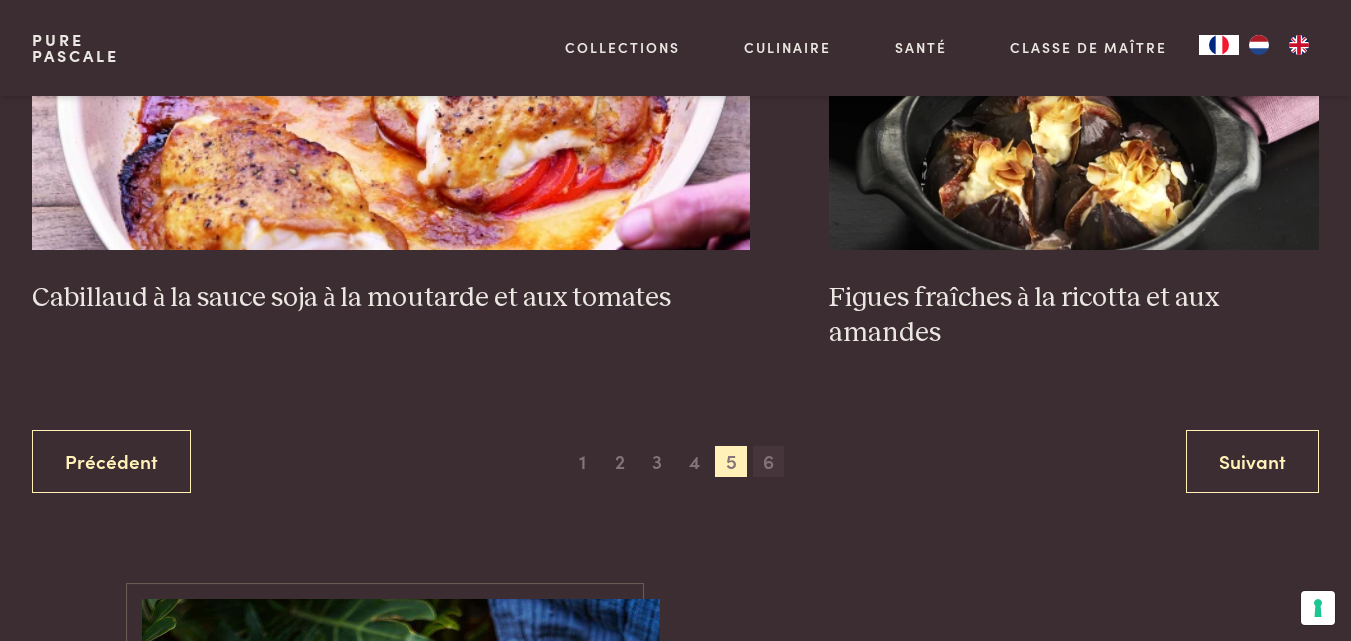 click on "6" at bounding box center [769, 462] 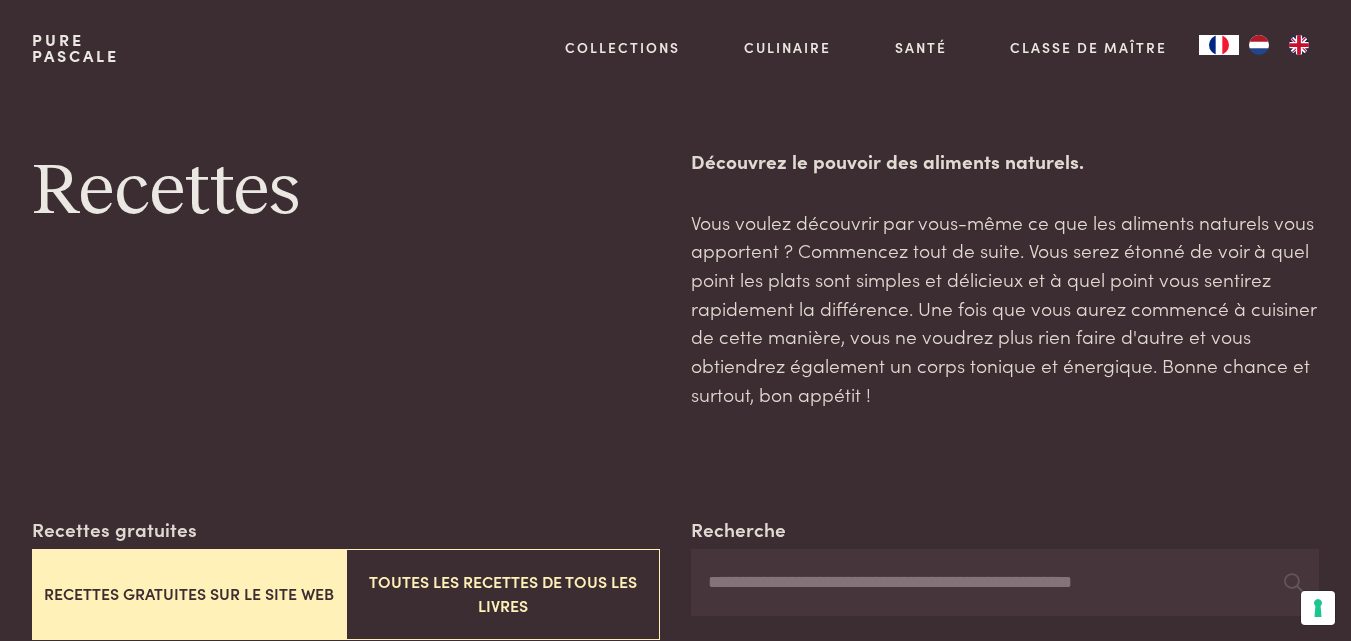scroll, scrollTop: 0, scrollLeft: 0, axis: both 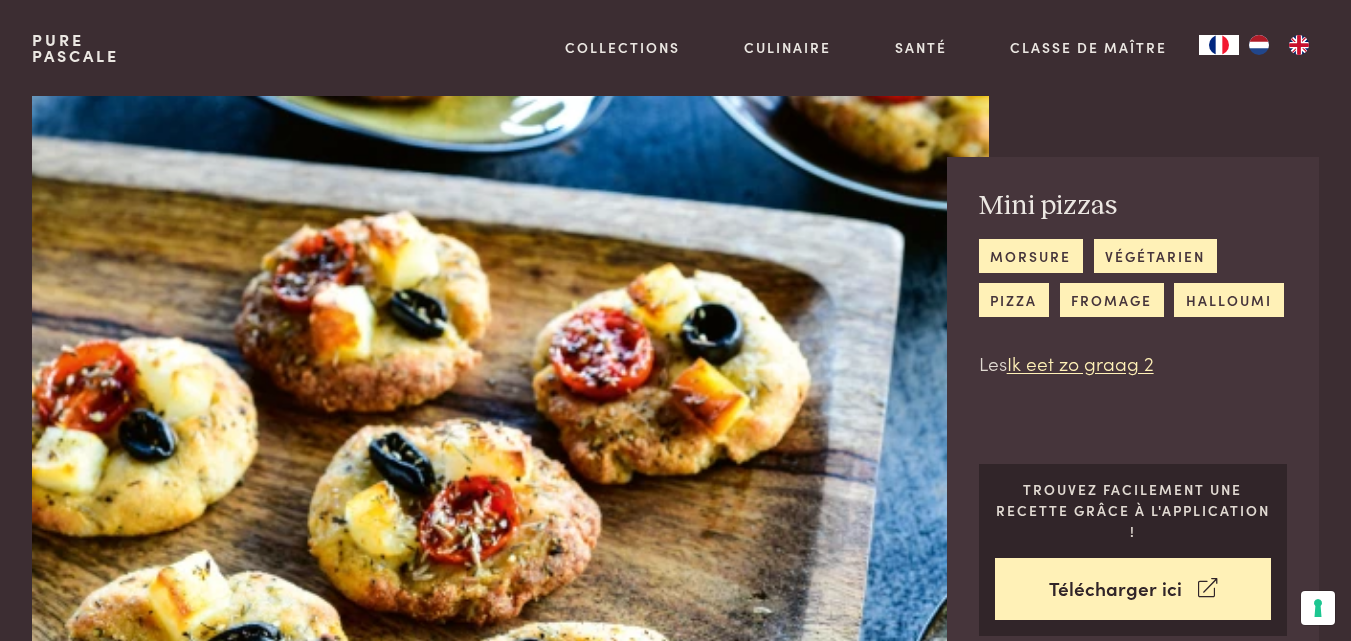 click on "pizza" at bounding box center (1014, 299) 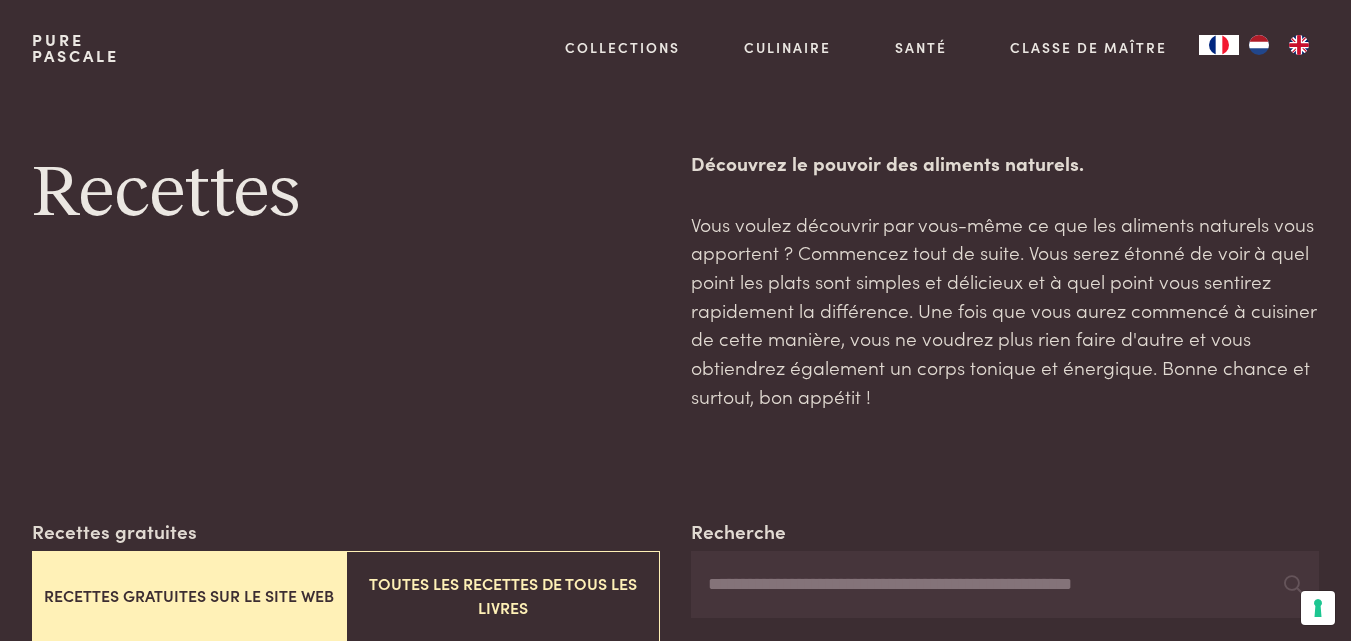 scroll, scrollTop: 0, scrollLeft: 0, axis: both 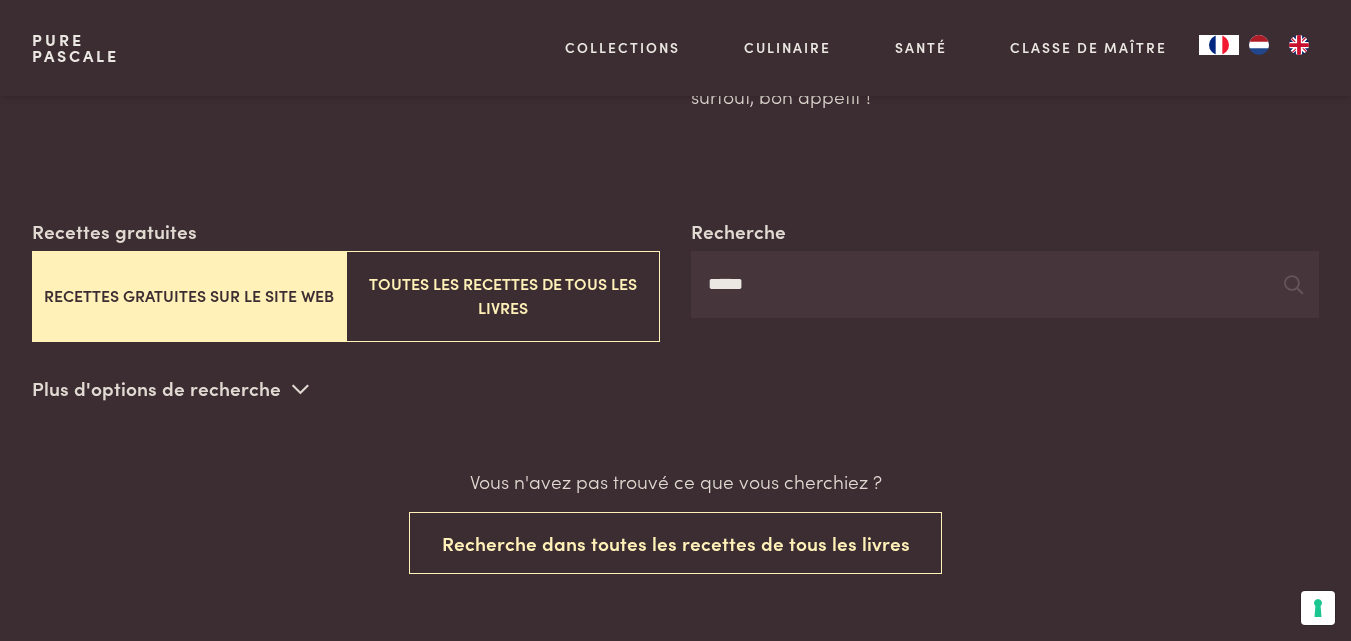 type on "*****" 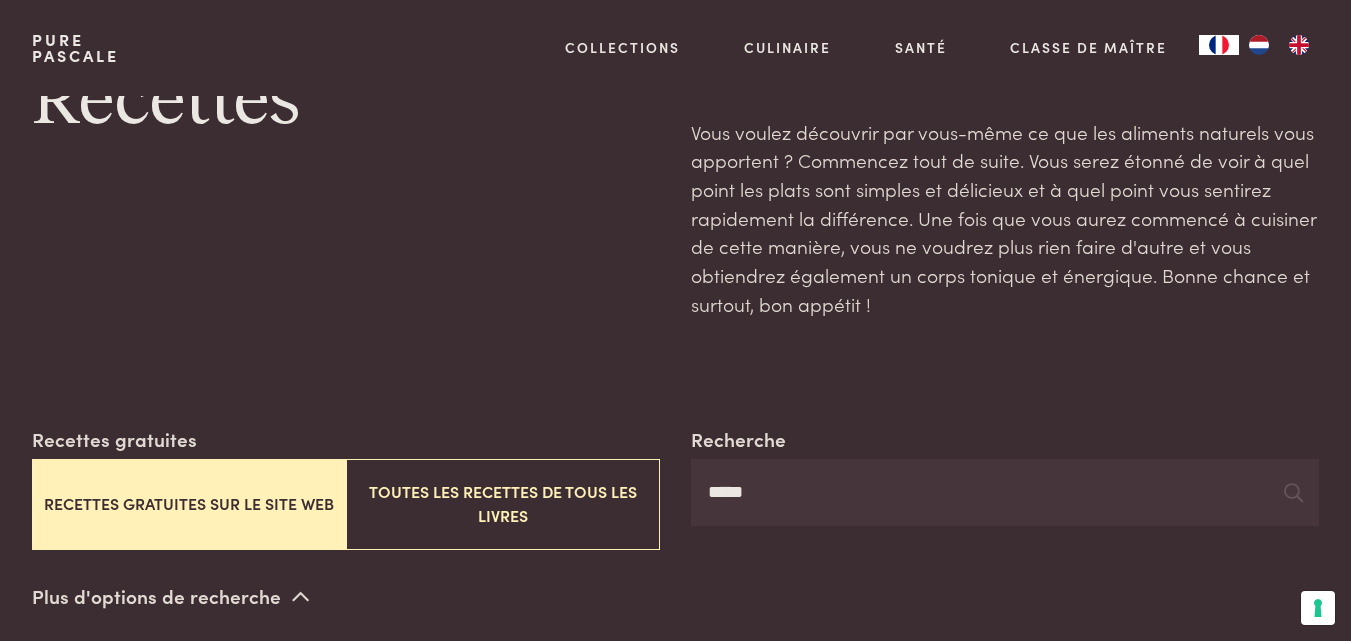 scroll, scrollTop: 0, scrollLeft: 0, axis: both 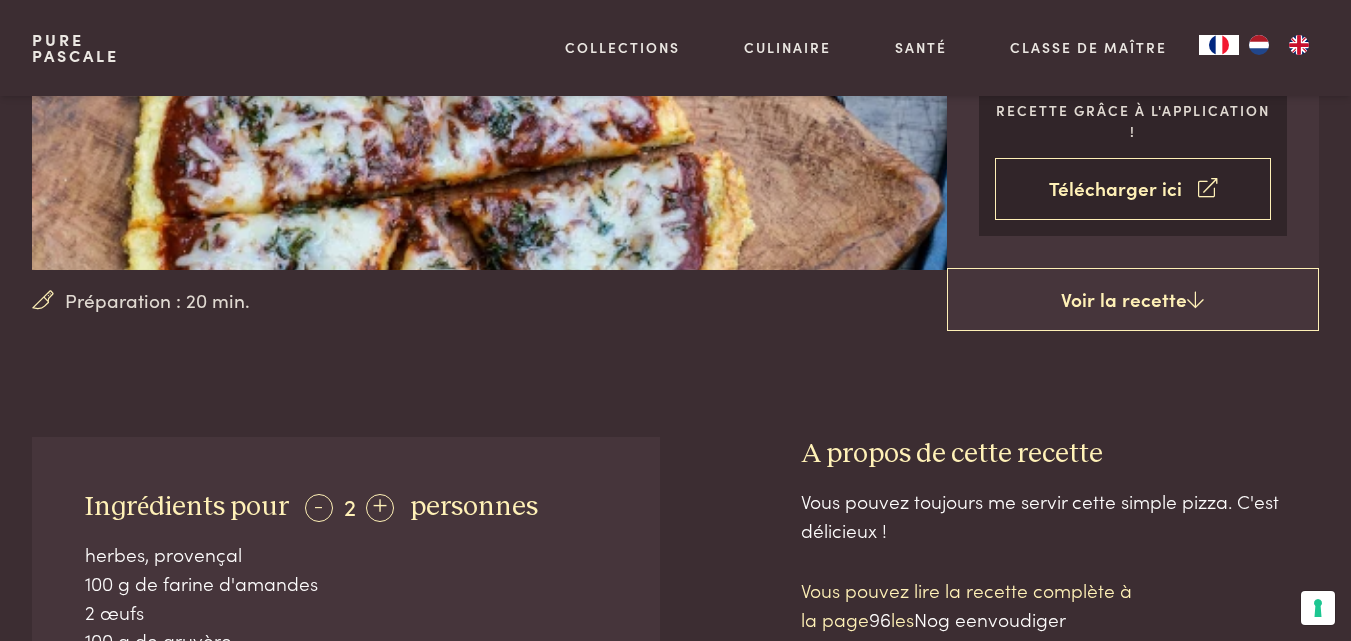click on "Télécharger ici" at bounding box center (1133, 189) 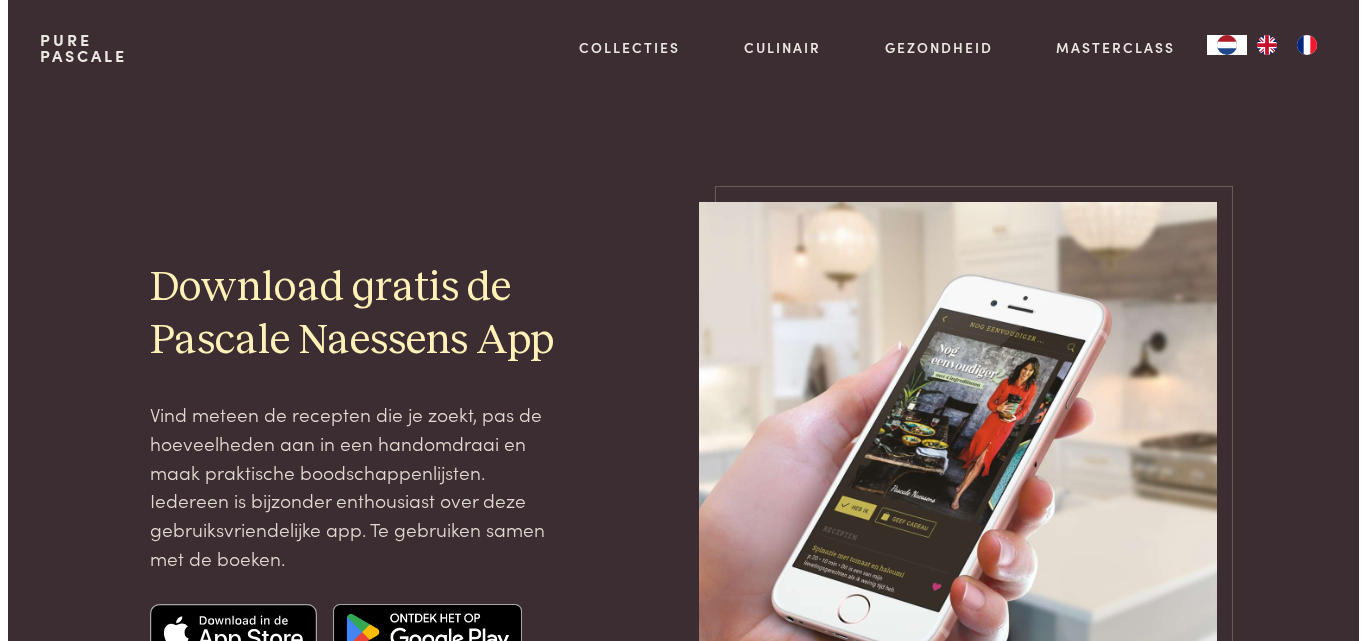 scroll, scrollTop: 0, scrollLeft: 0, axis: both 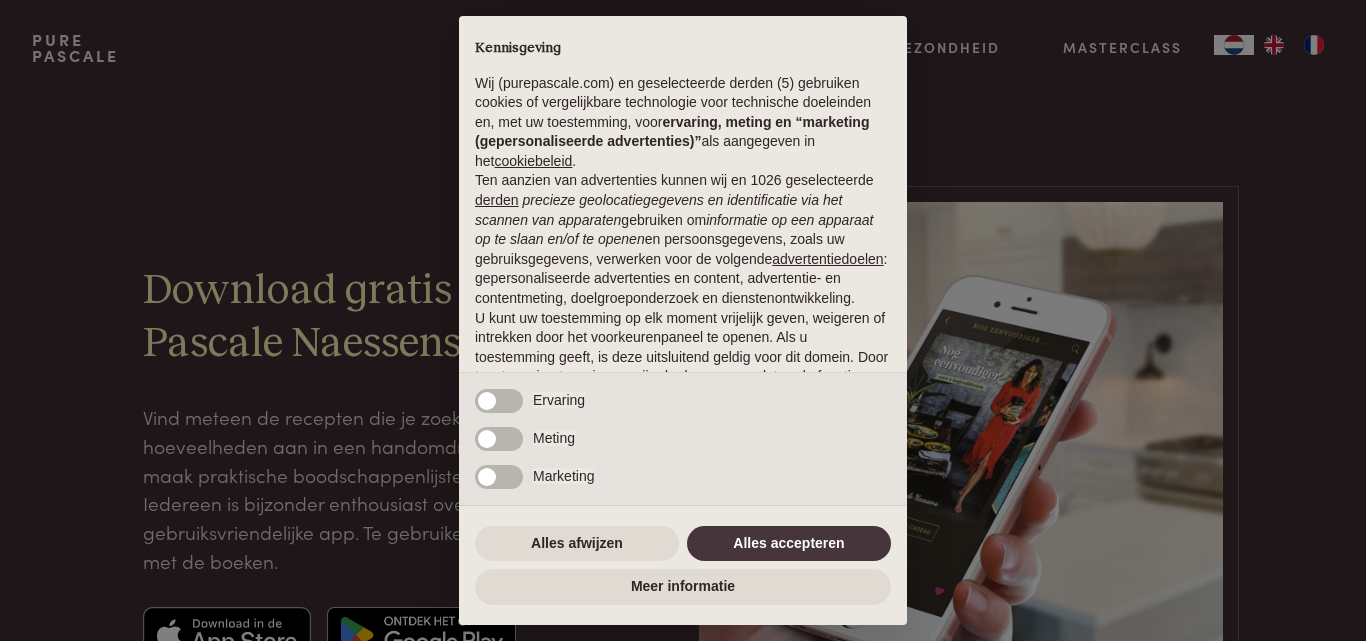 click on "×
Kennisgeving Wij  (purepascale.com)   en geselecteerde derden  (5)   gebruiken cookies of vergelijkbare technologie voor technische doeleinden en, met uw toestemming, voor  ervaring, meting en “marketing (gepersonaliseerde advertenties)”  als aangegeven in het  cookiebeleid .  Ten aanzien van advertenties kunnen wij en 1026  geselecteerde  derden   precieze geolocatiegegevens en identificatie via het scannen van apparaten  gebruiken om  informatie op een apparaat op te slaan en/of te openen  en persoonsgegevens, zoals uw gebruiksgegevens, verwerken voor de volgende  advertentiedoelen : gepersonaliseerde advertenties en content, advertentie- en contentmeting, doelgroeponderzoek en dienstenontwikkeling. U kunt uw toestemming op elk moment vrijelijk geven, weigeren of intrekken door het voorkeurenpaneel te openen. Als u toestemming geeft, is deze uitsluitend geldig voor dit domein. Door toestemming te weigeren zijn de daaraan gerelateerde functies mogelijk niet beschikbaar. Noodzakelijke" at bounding box center (683, 320) 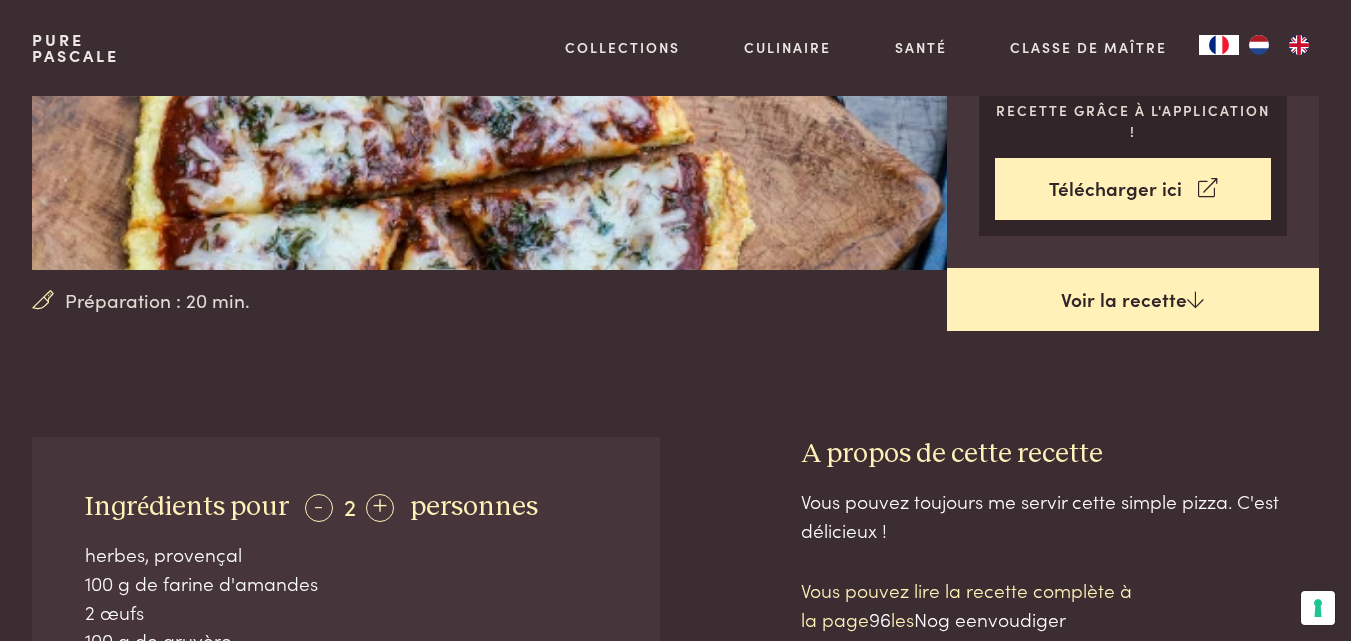 scroll, scrollTop: 400, scrollLeft: 0, axis: vertical 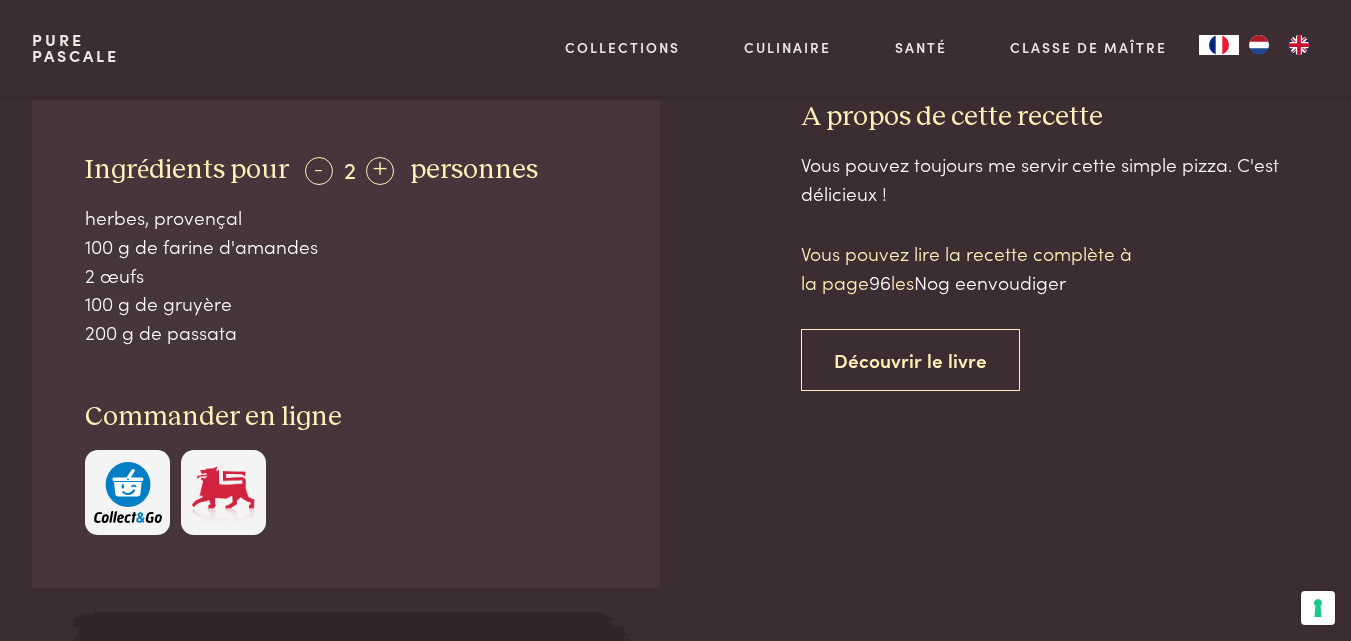 click at bounding box center [128, 492] 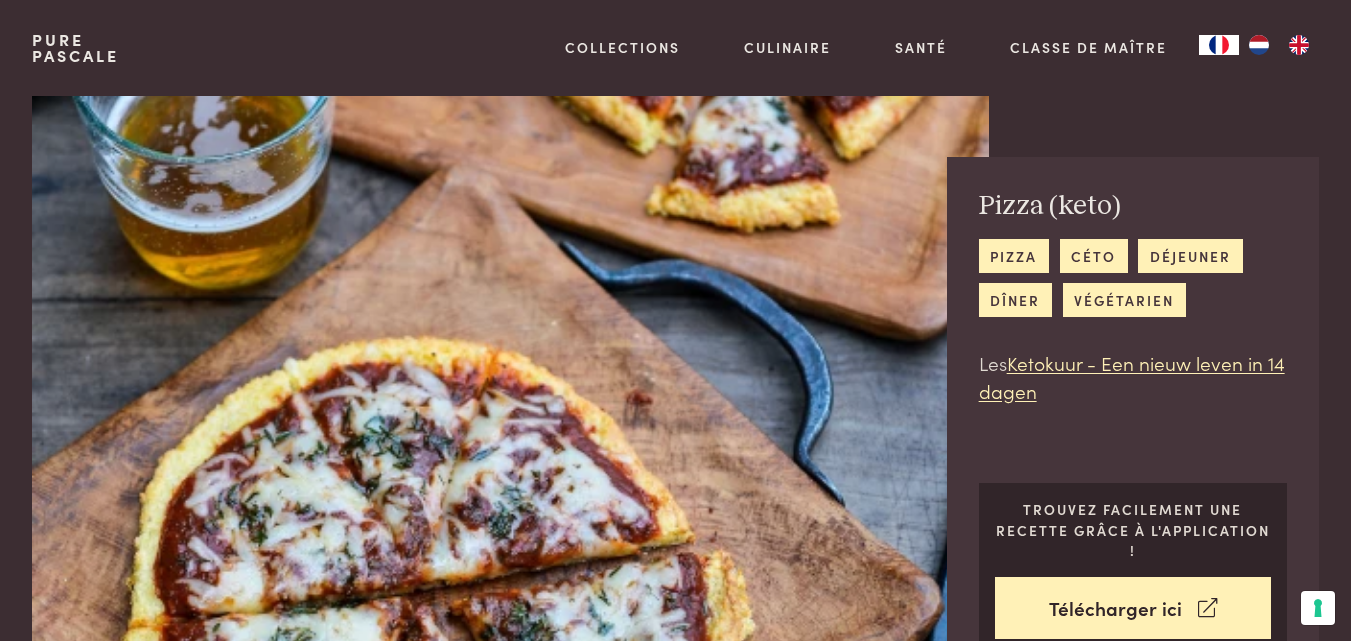 scroll, scrollTop: 0, scrollLeft: 0, axis: both 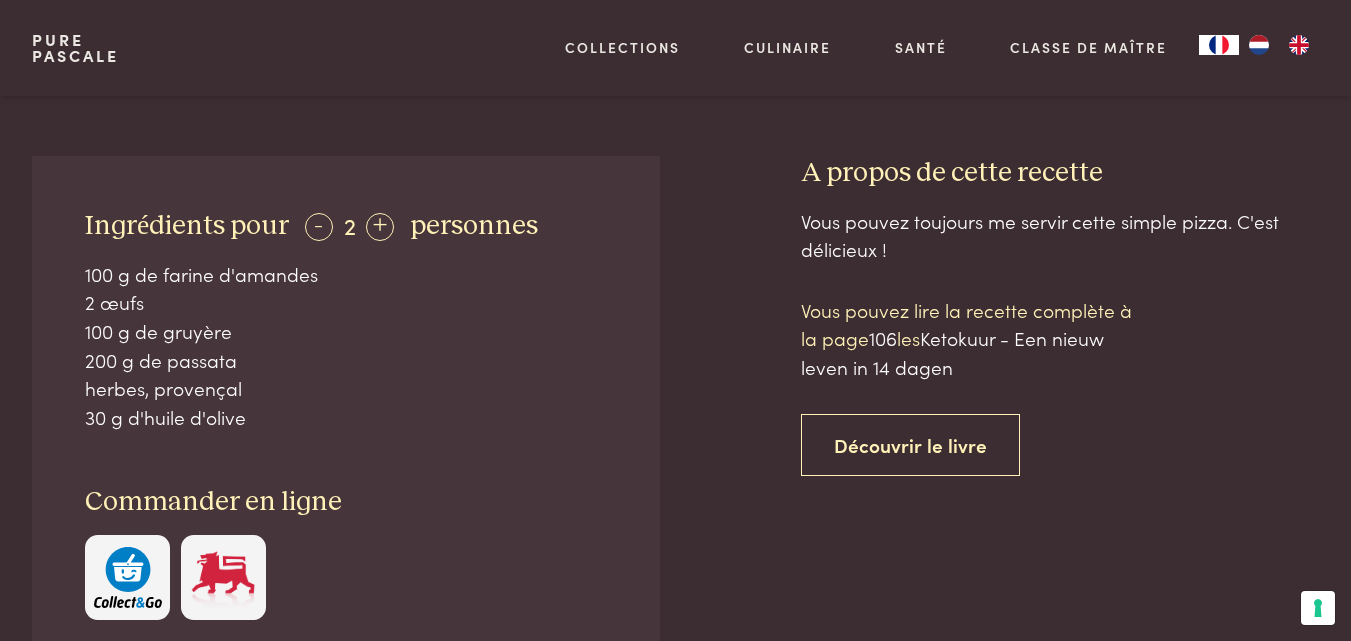 click at bounding box center (223, 577) 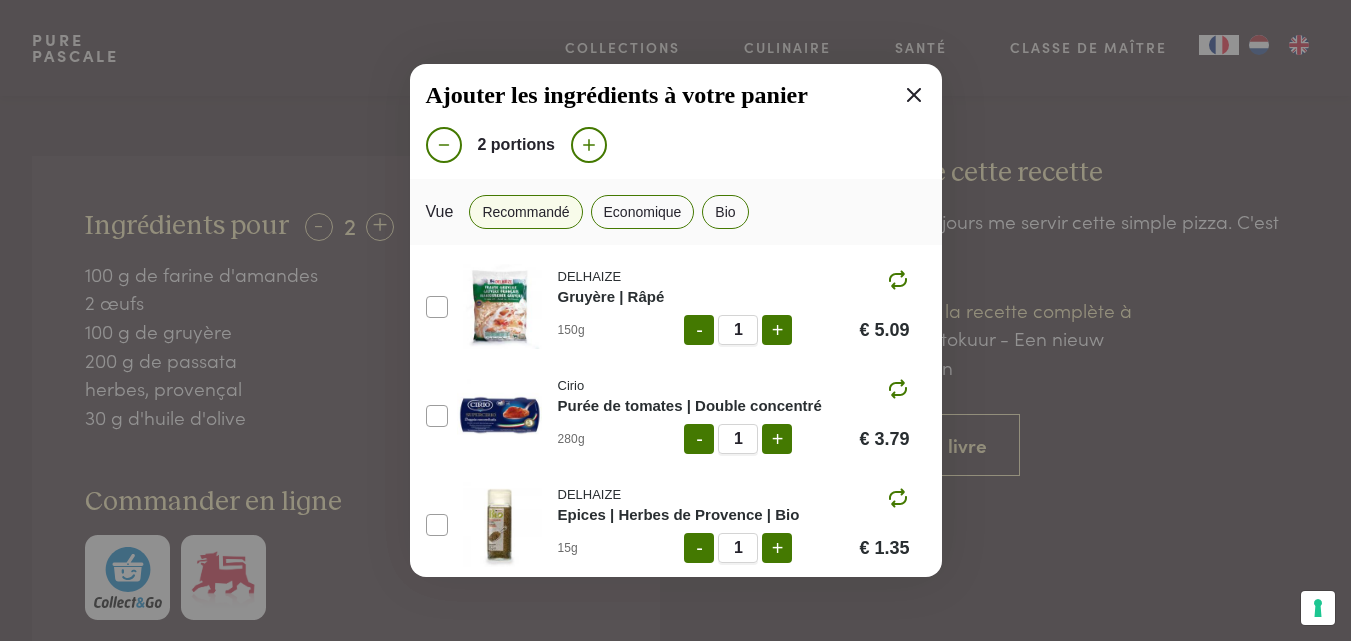 scroll, scrollTop: 214, scrollLeft: 0, axis: vertical 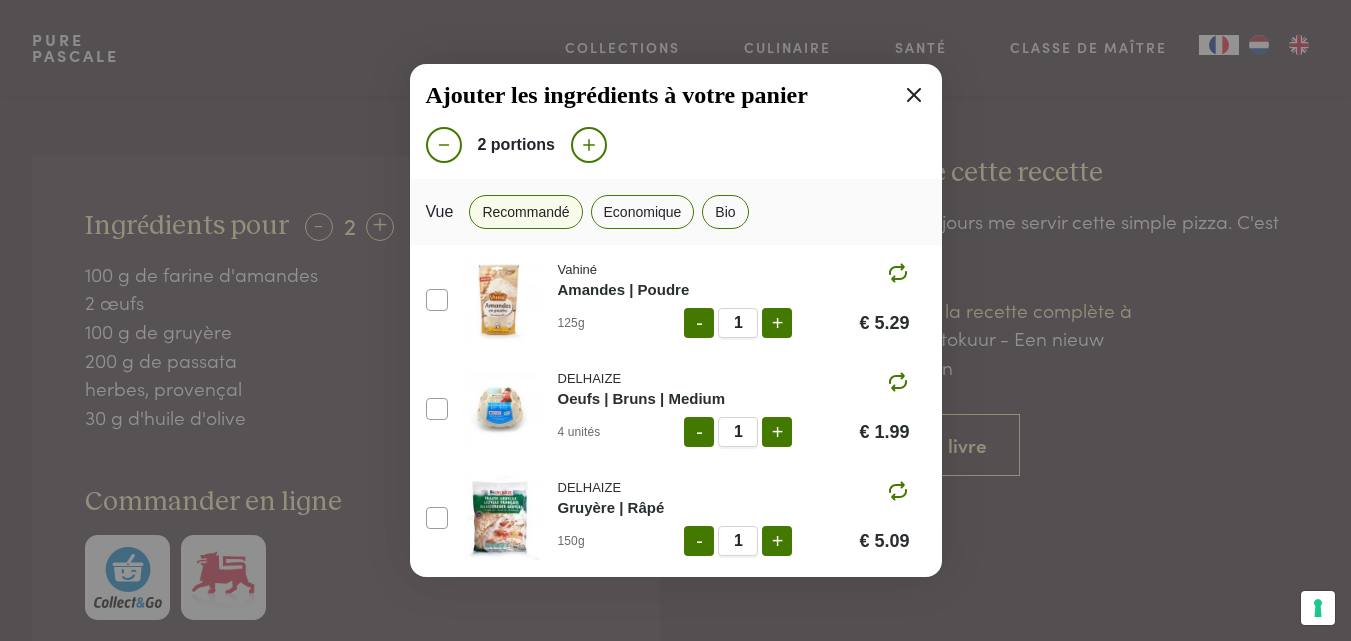 click 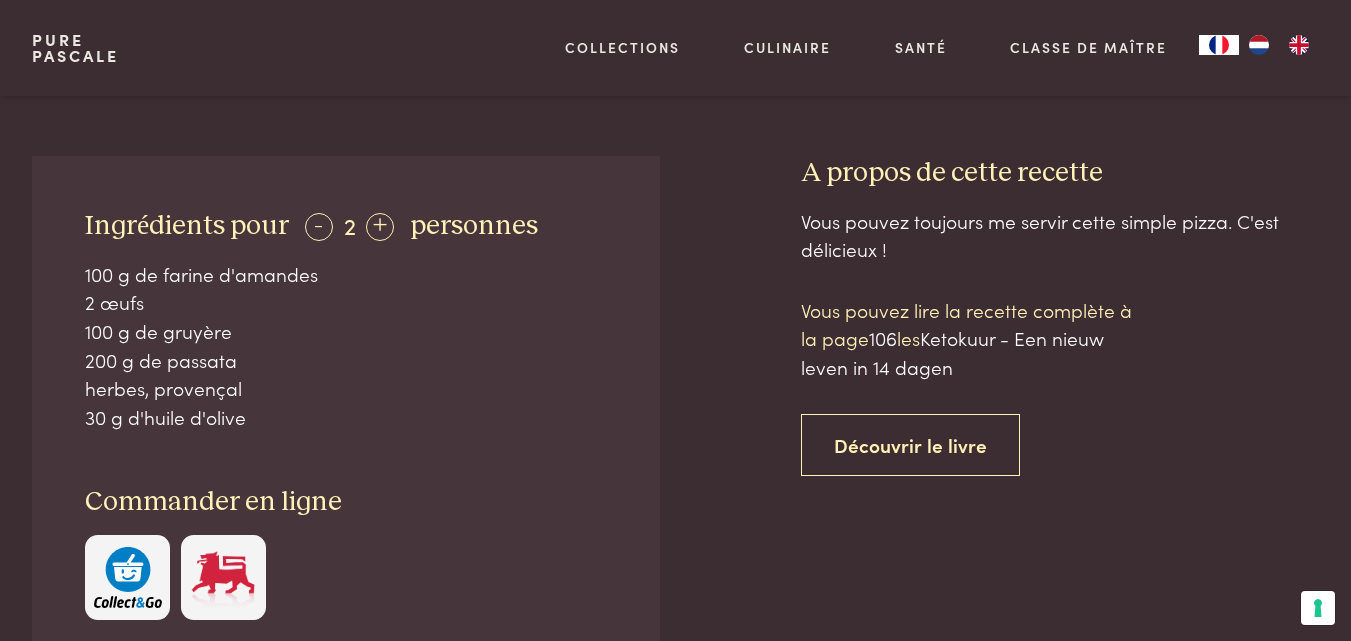 click at bounding box center (128, 577) 